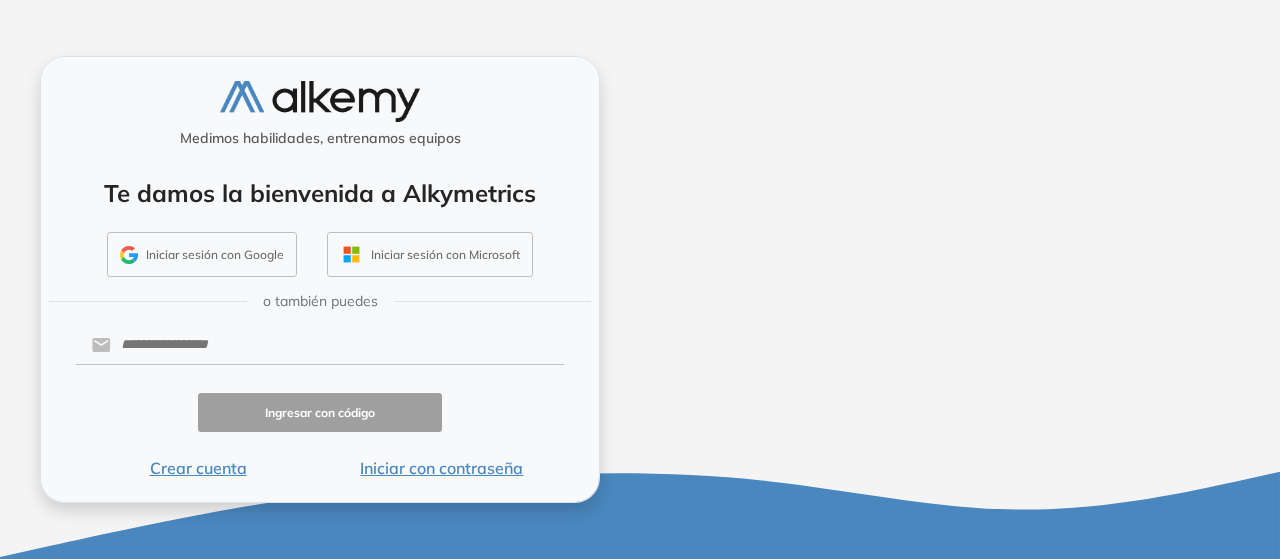 scroll, scrollTop: 0, scrollLeft: 0, axis: both 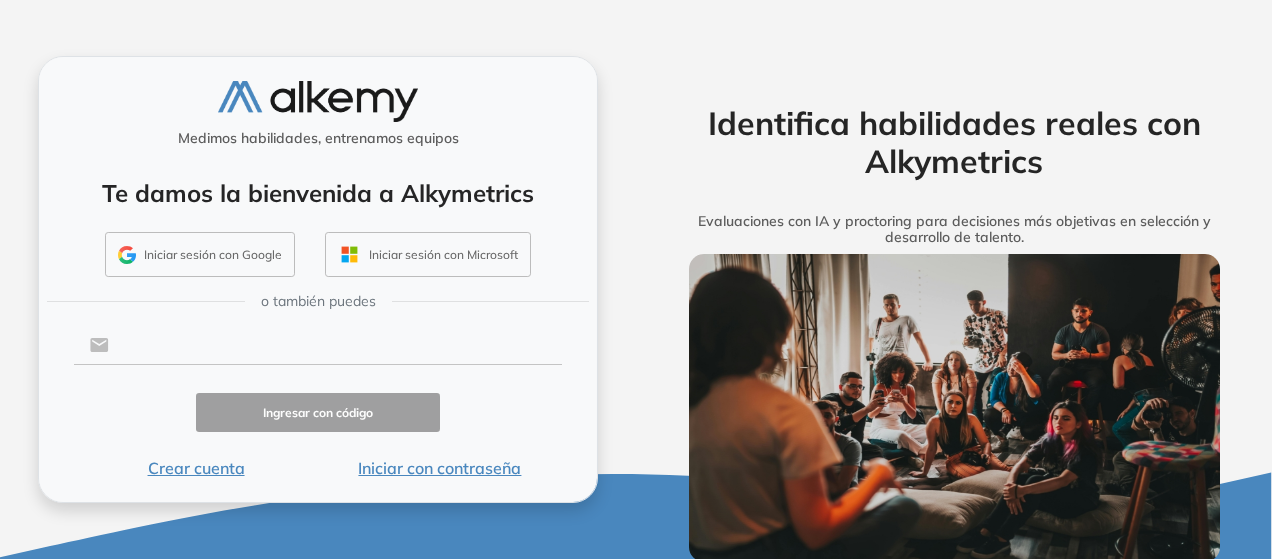 click at bounding box center (335, 345) 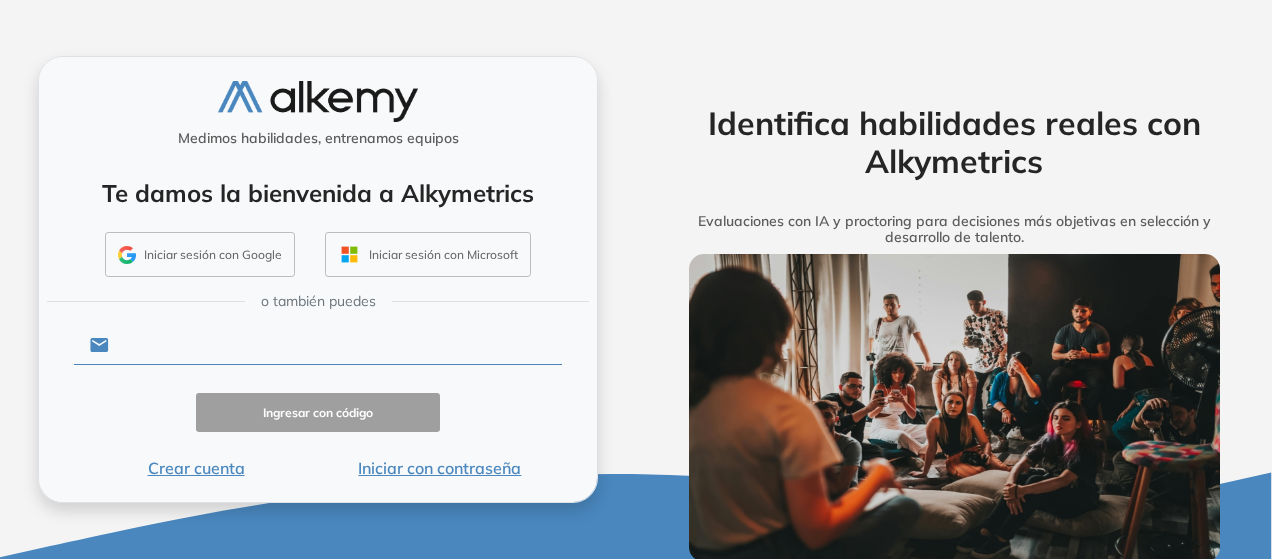 type on "**********" 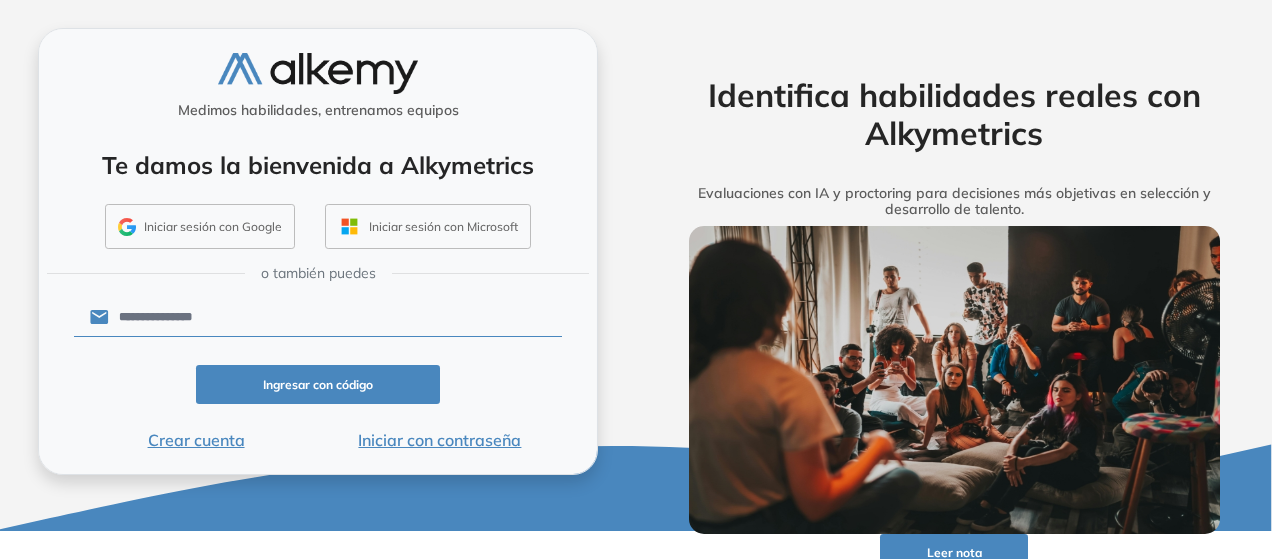 scroll, scrollTop: 41, scrollLeft: 0, axis: vertical 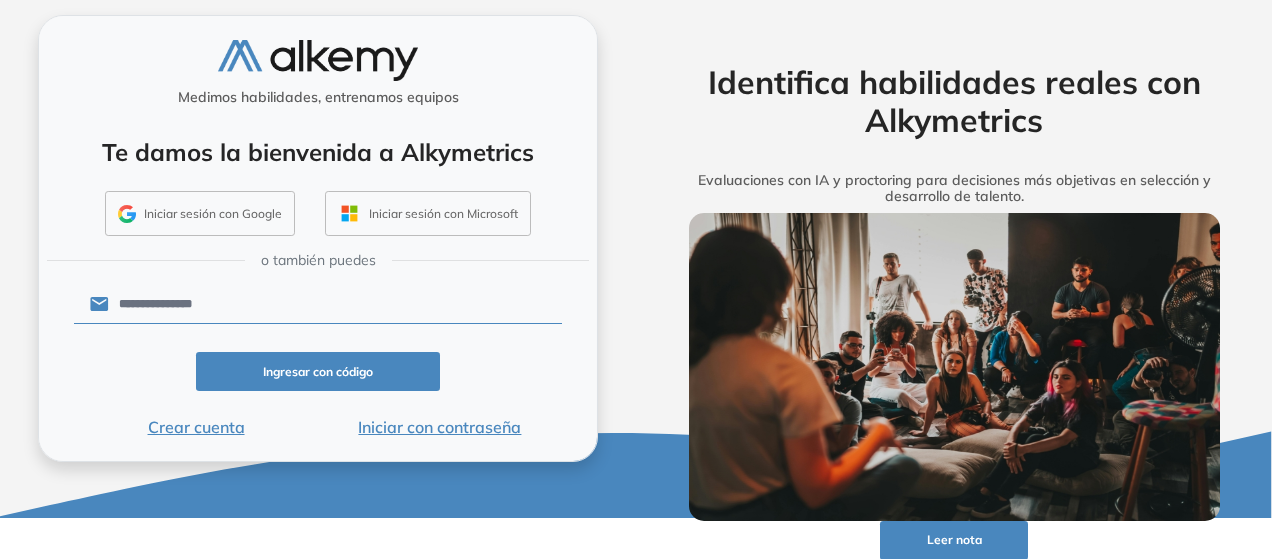 click on "Ingresar con código" at bounding box center (318, 371) 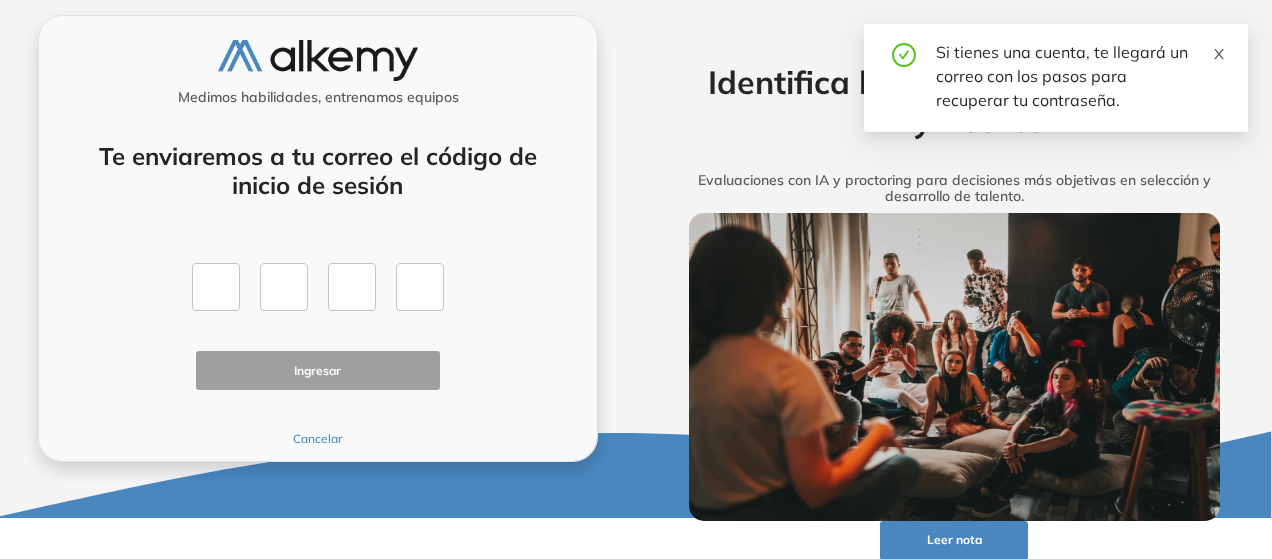 click 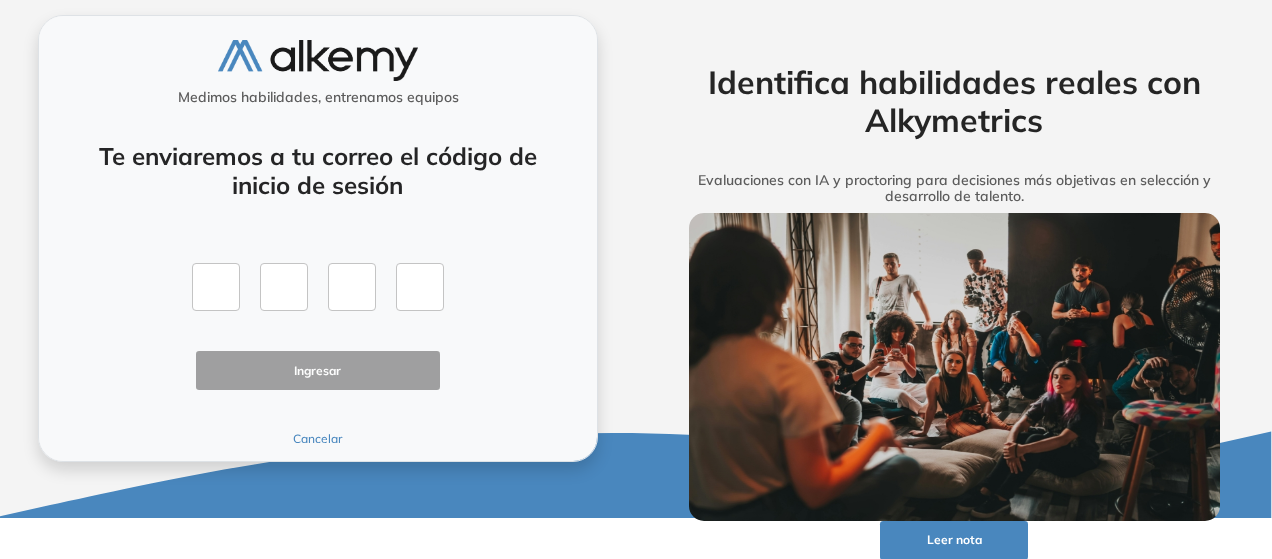 click on "Cancelar" at bounding box center (318, 439) 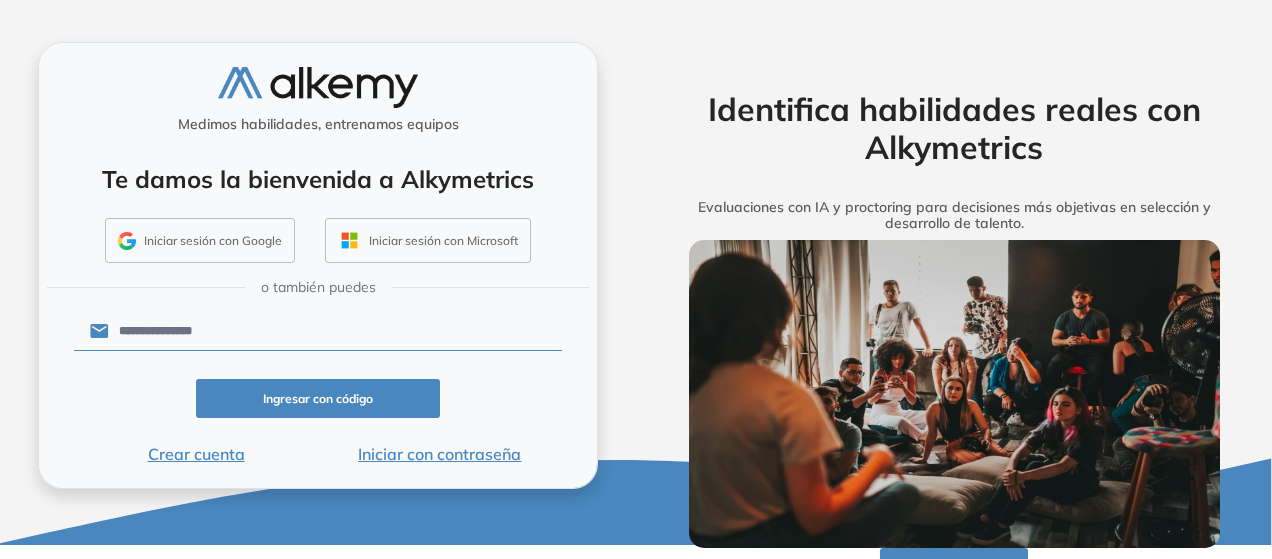 scroll, scrollTop: 0, scrollLeft: 0, axis: both 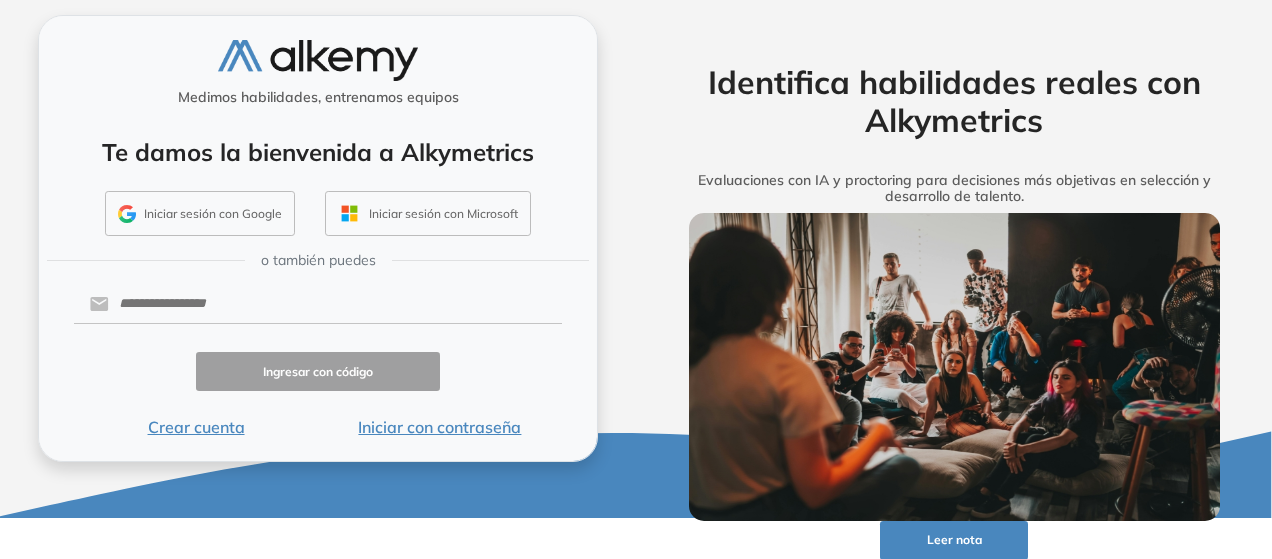 click on "Iniciar con contraseña" at bounding box center [440, 427] 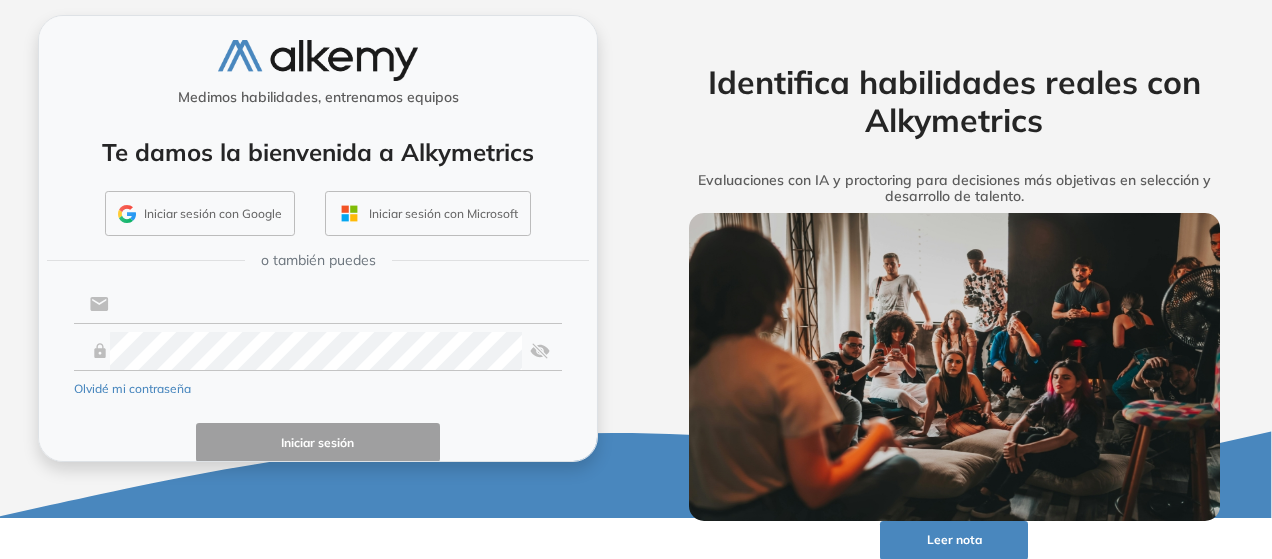 type on "**********" 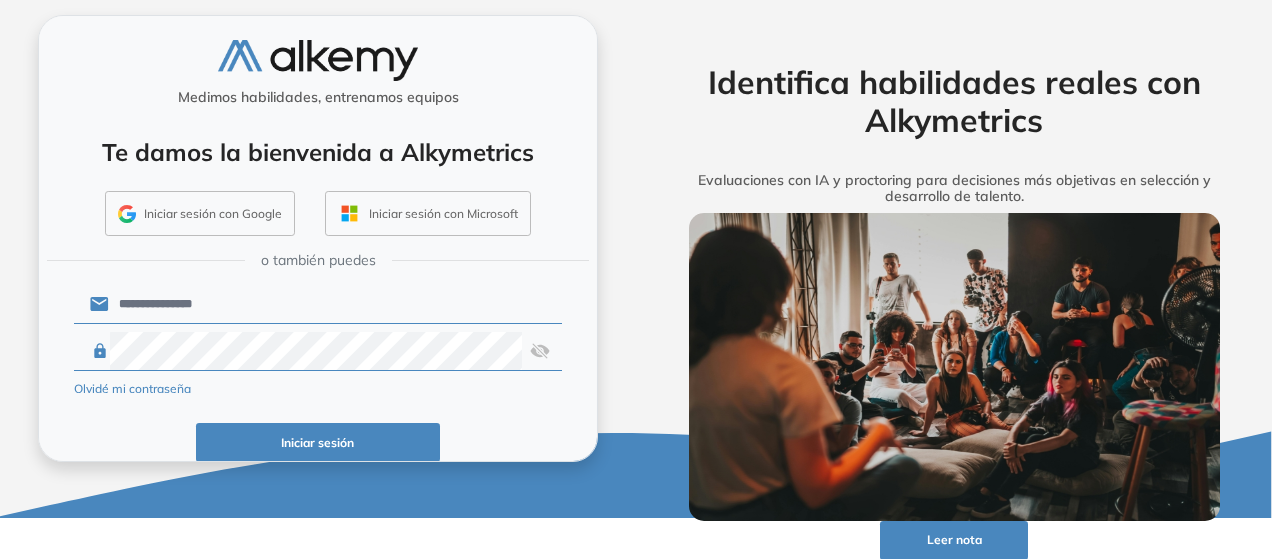 click on "Iniciar sesión" at bounding box center (318, 442) 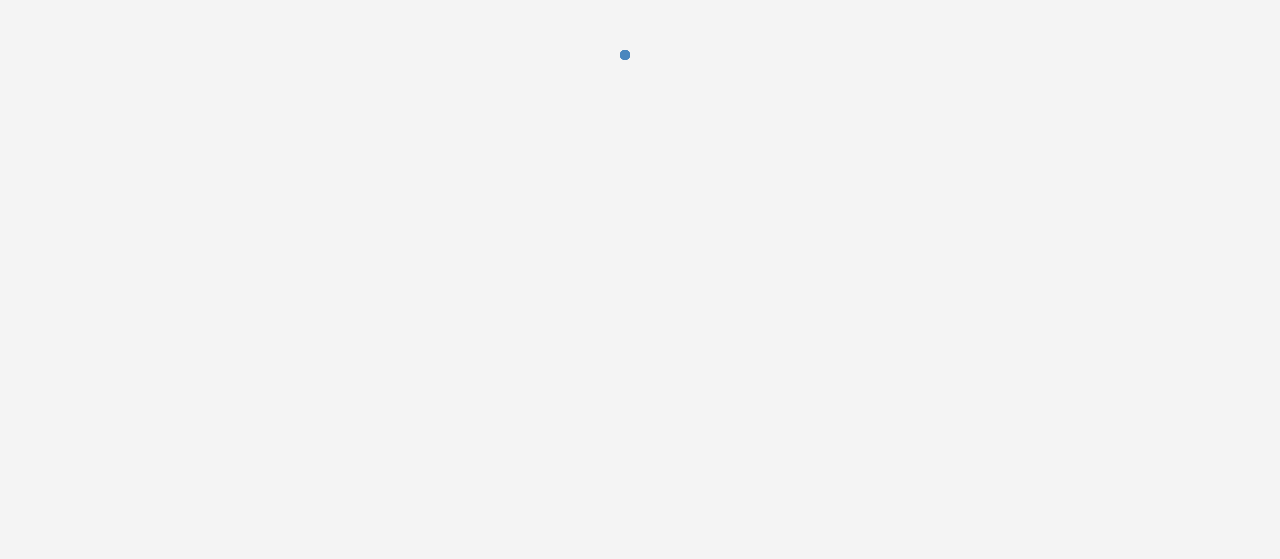 scroll, scrollTop: 0, scrollLeft: 0, axis: both 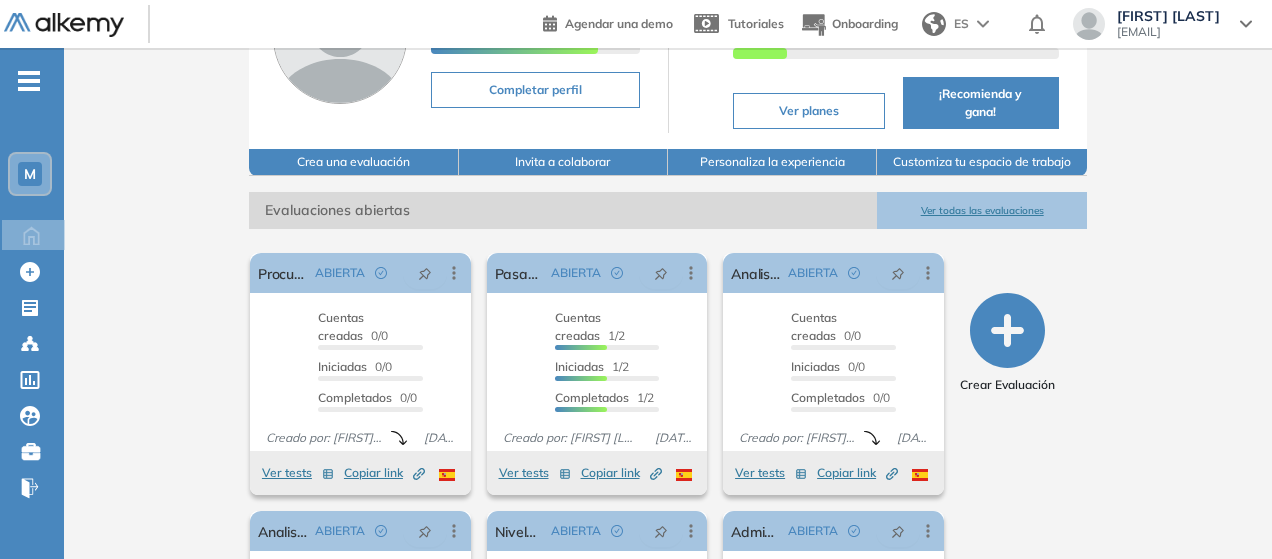 click on "Ver todas las evaluaciones" at bounding box center [981, 210] 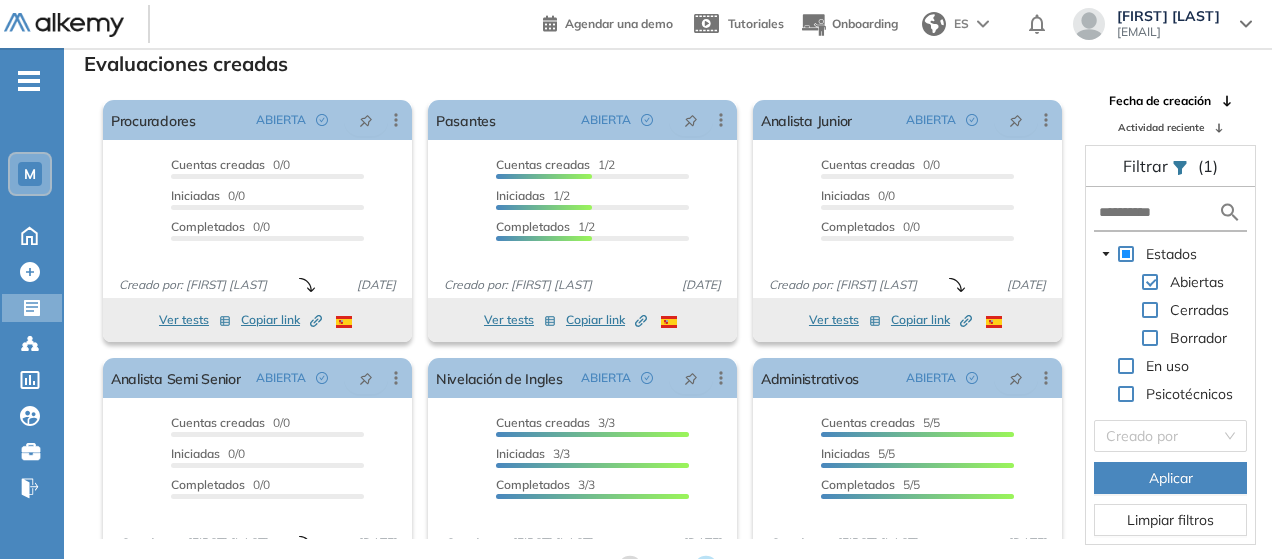 click on "Actividad reciente" at bounding box center [1161, 127] 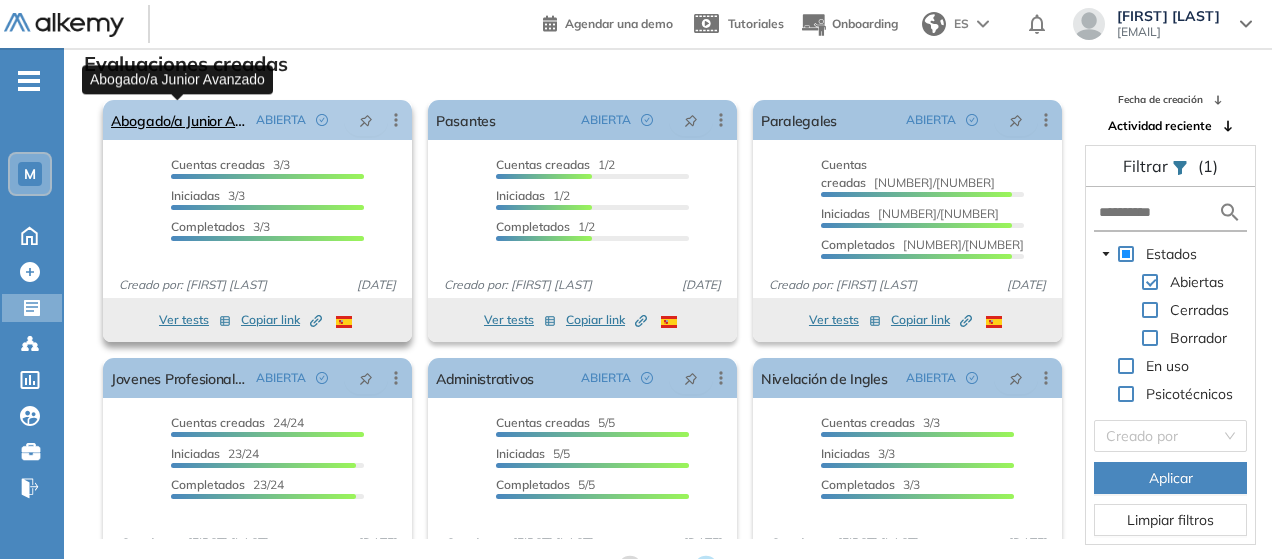 click on "Abogado/a Junior Avanzado" at bounding box center [179, 120] 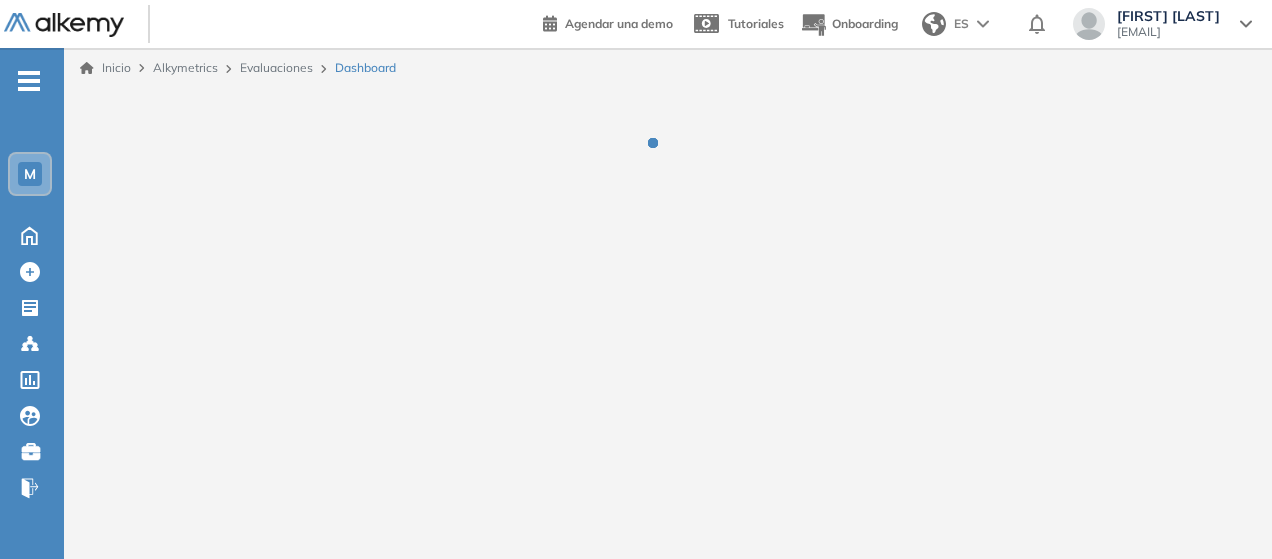 scroll, scrollTop: 0, scrollLeft: 0, axis: both 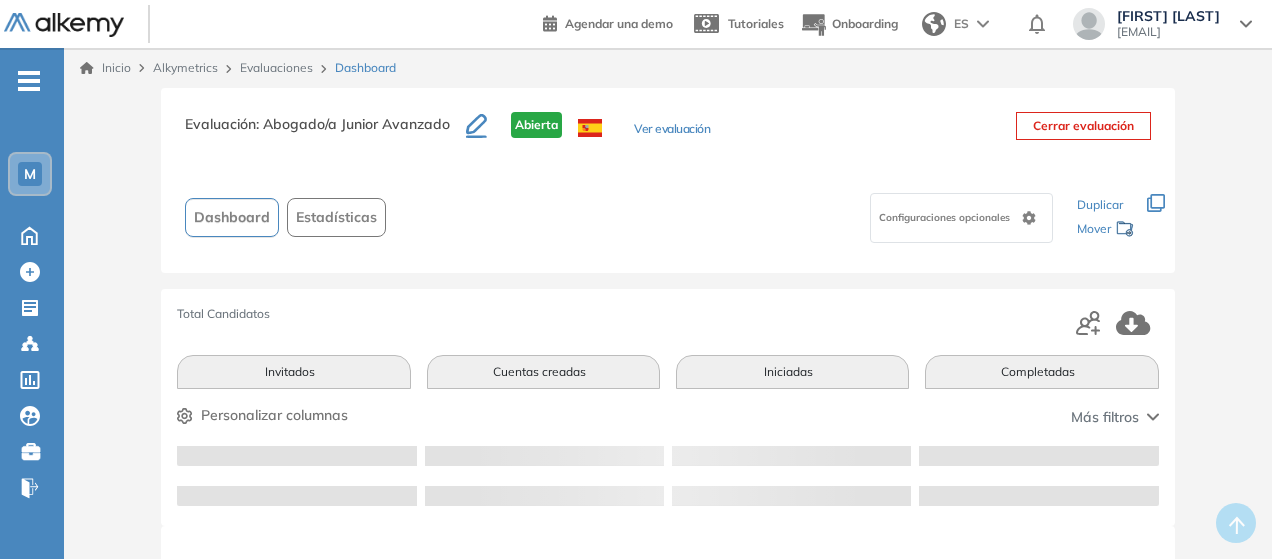 click on "Total Candidatos Invitados Cuentas creadas Iniciadas Completadas   Personalizar columnas Personalizar columnas Candidato Fijar columna Puntaje Fijar columna Proctoring Fijar columna País Fijar columna Provincia Fijar columna Estado Fijar columna Completado Fijar columna Evaluación Fijar columna Fecha límite Fijar columna Cancelar Aplicar Más filtros" at bounding box center [667, 407] 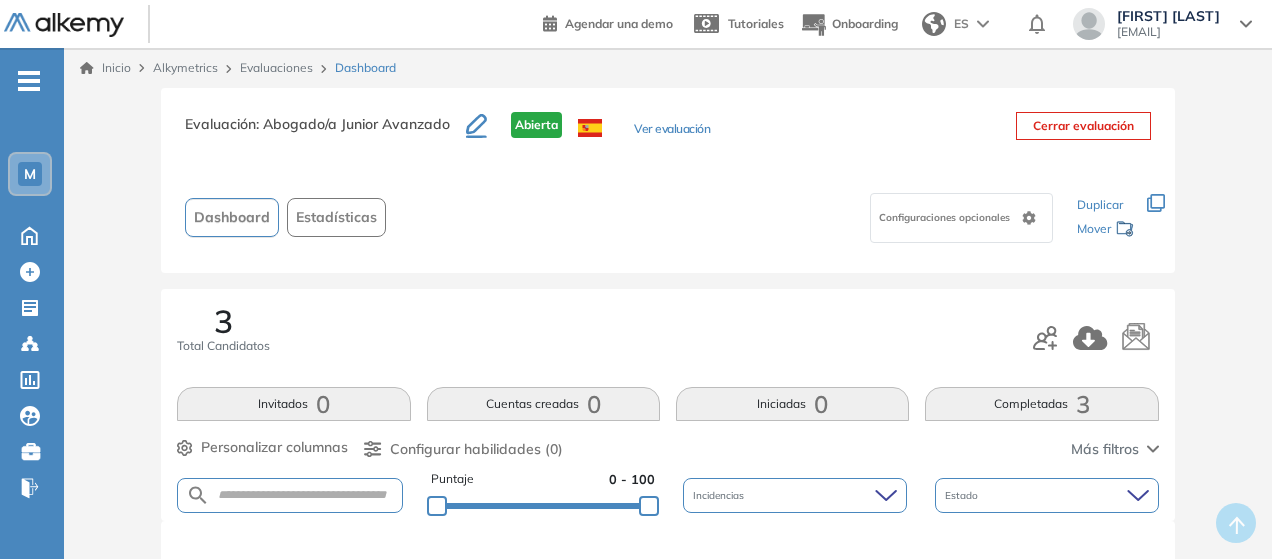click on "Completadas 3" at bounding box center [1041, 404] 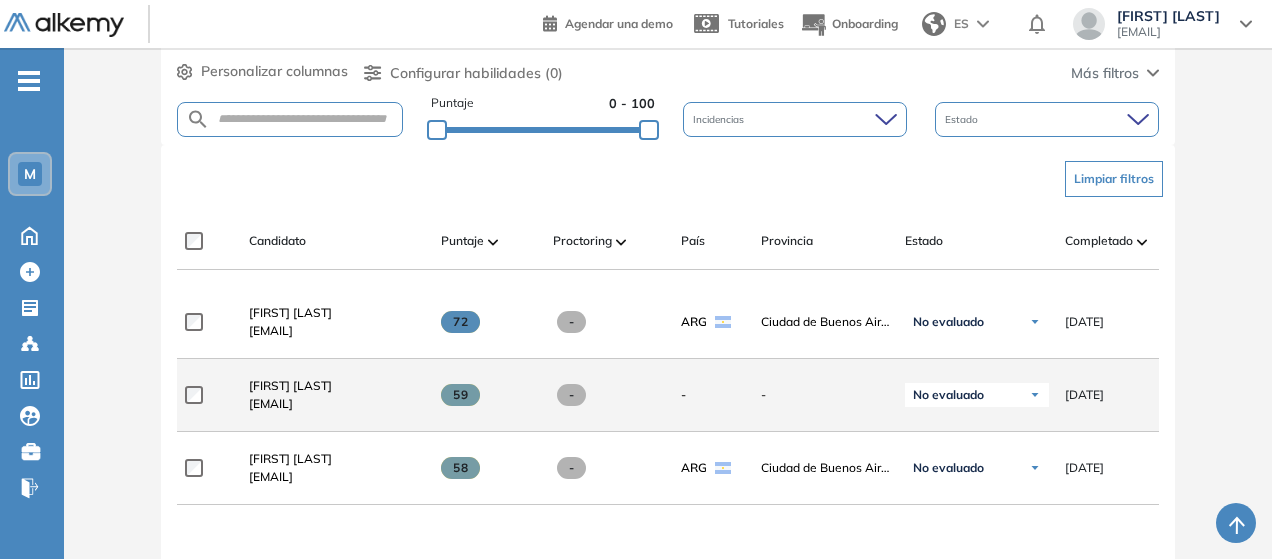 scroll, scrollTop: 400, scrollLeft: 0, axis: vertical 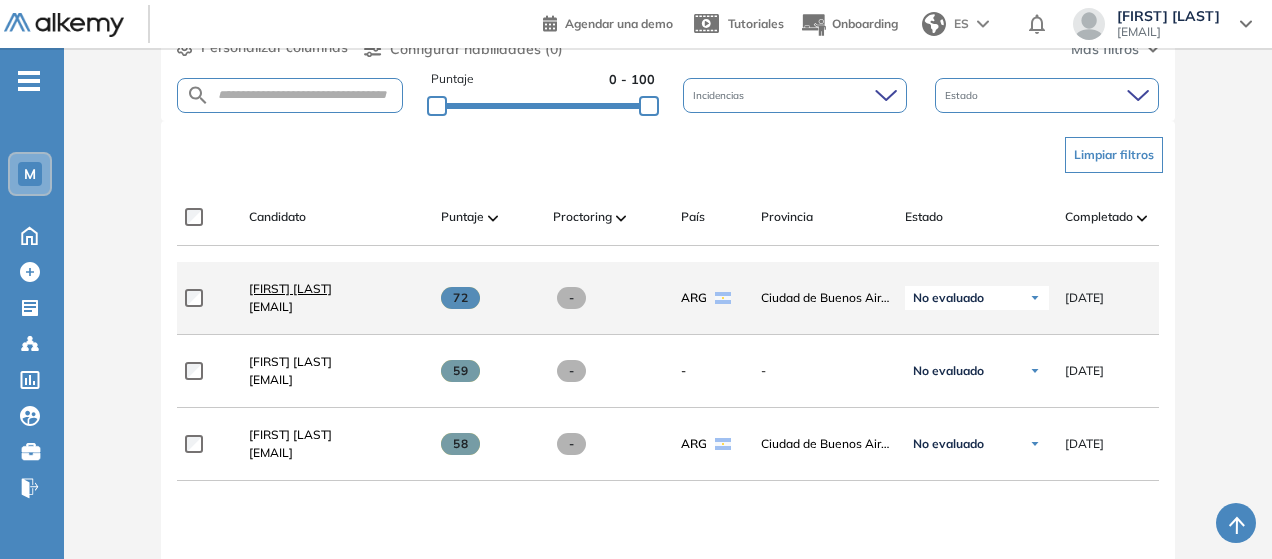 click on "Magdalena Ghezzi Prota" at bounding box center (290, 288) 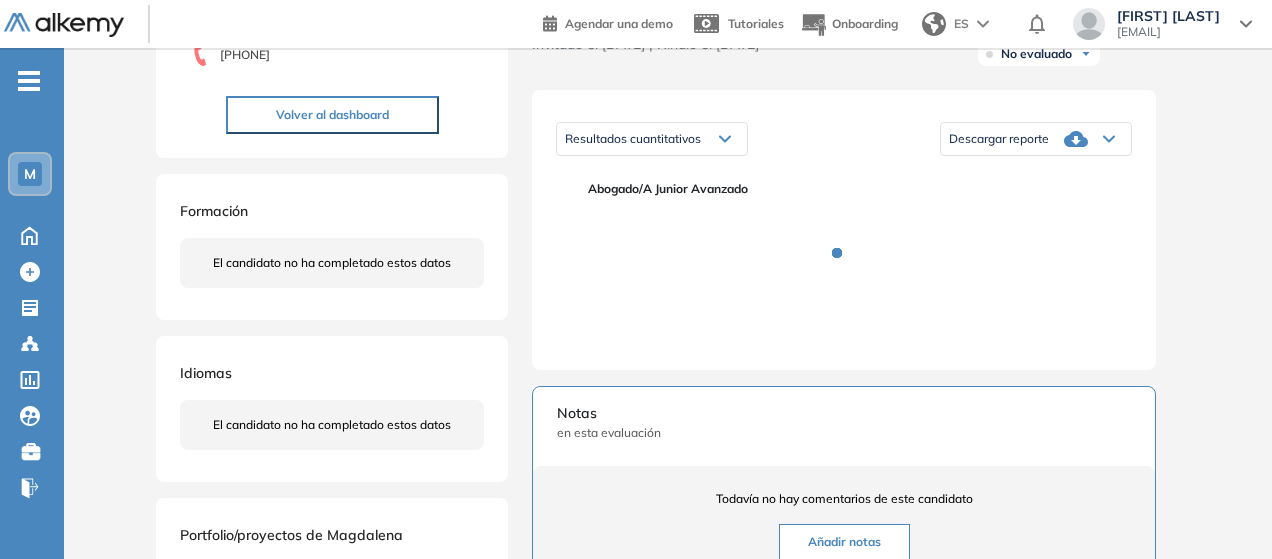 scroll, scrollTop: 300, scrollLeft: 0, axis: vertical 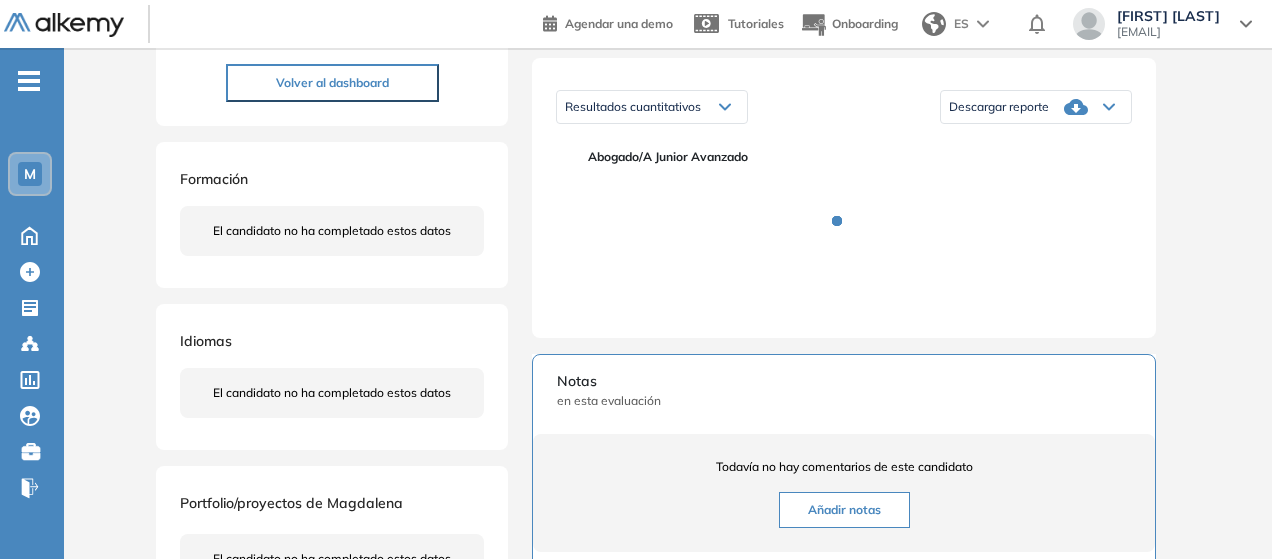 click on "Descargar reporte" at bounding box center [1036, 107] 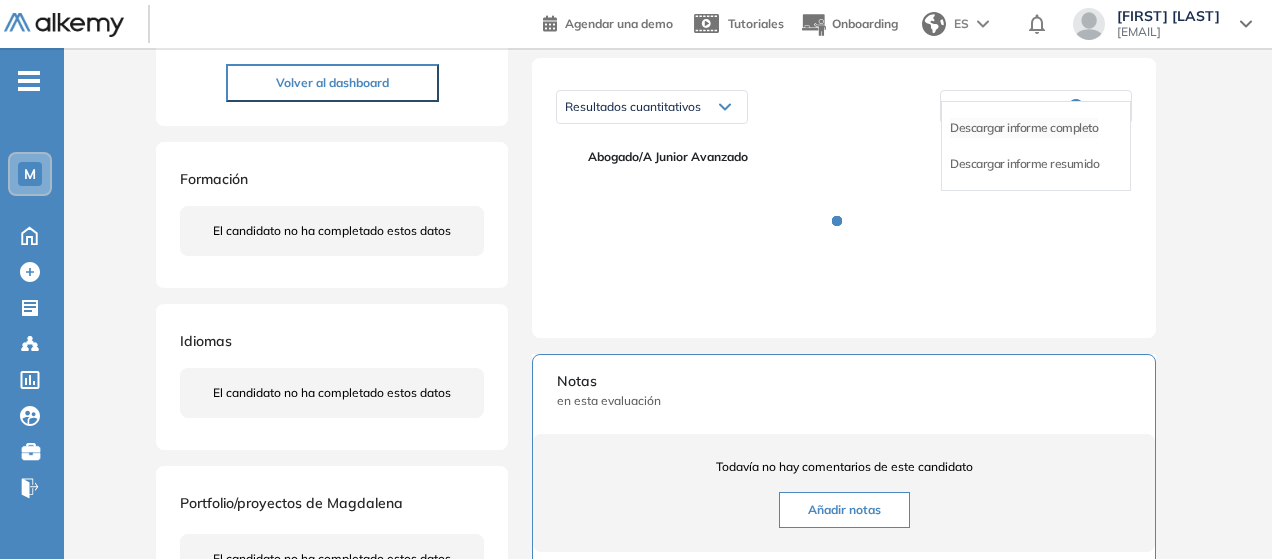 click on "Descargar informe completo" at bounding box center (1024, 128) 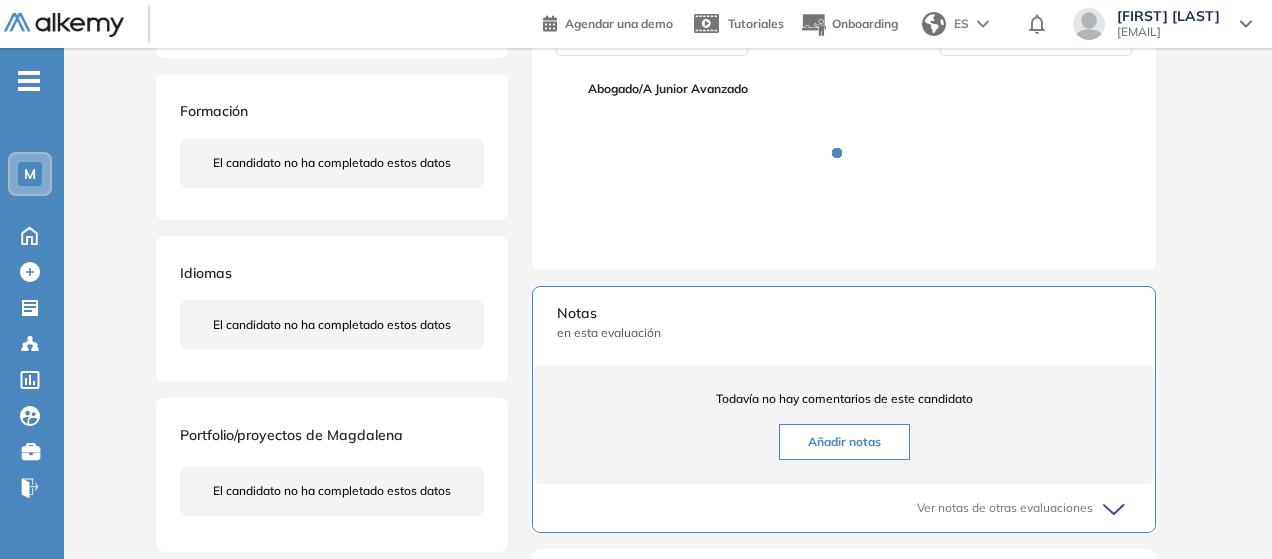 scroll, scrollTop: 400, scrollLeft: 0, axis: vertical 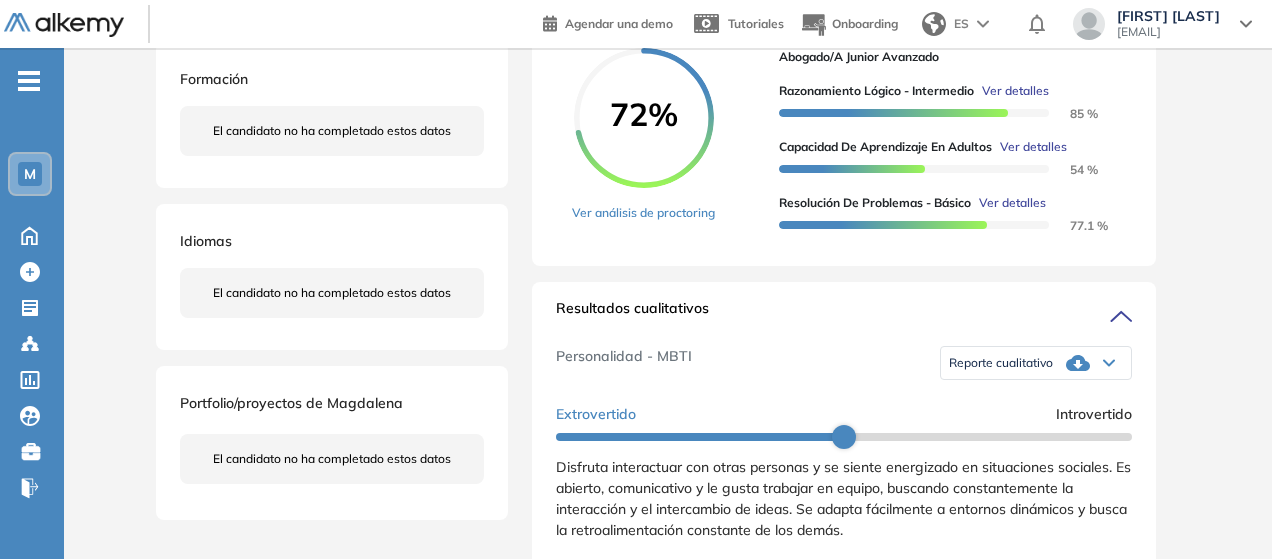 click on "Reporte cualitativo" at bounding box center [1001, 363] 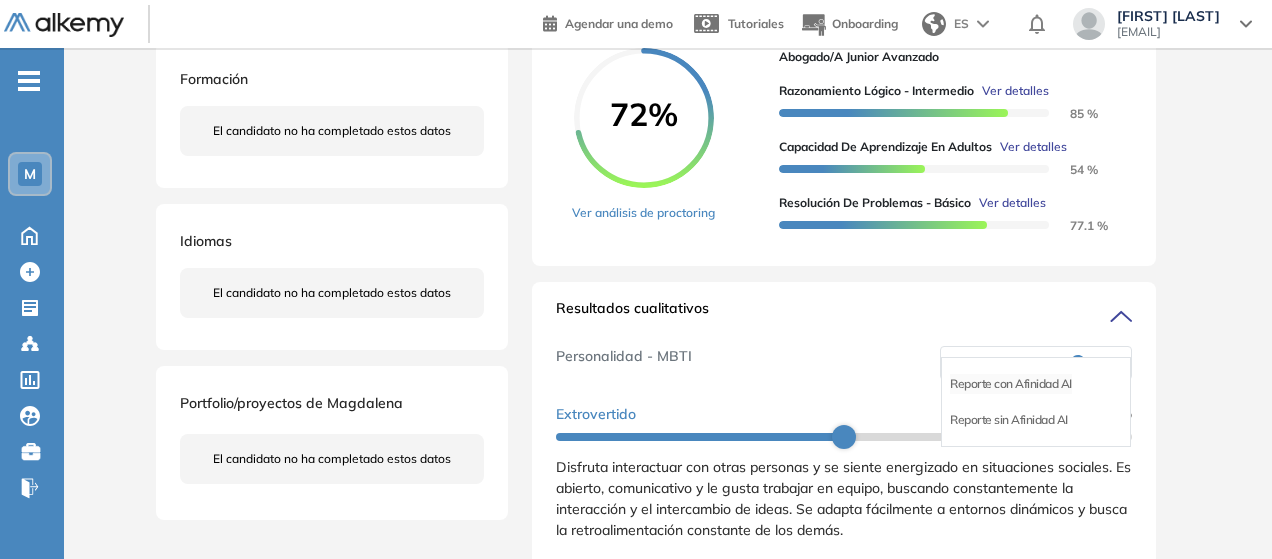 click on "Reporte con Afinidad AI" at bounding box center (1011, 384) 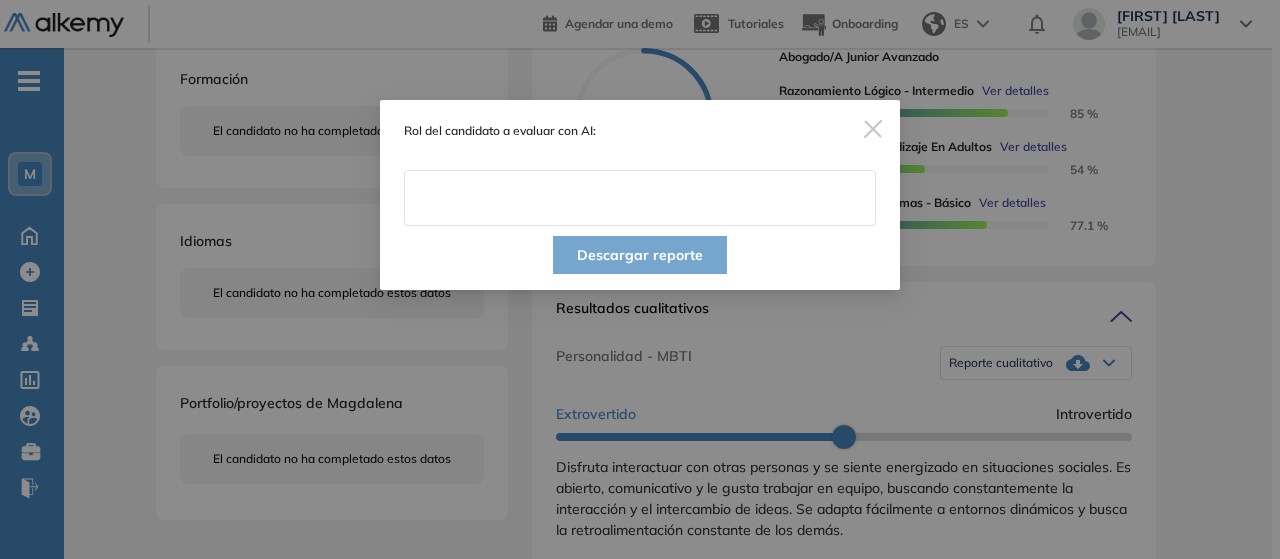 click at bounding box center (640, 198) 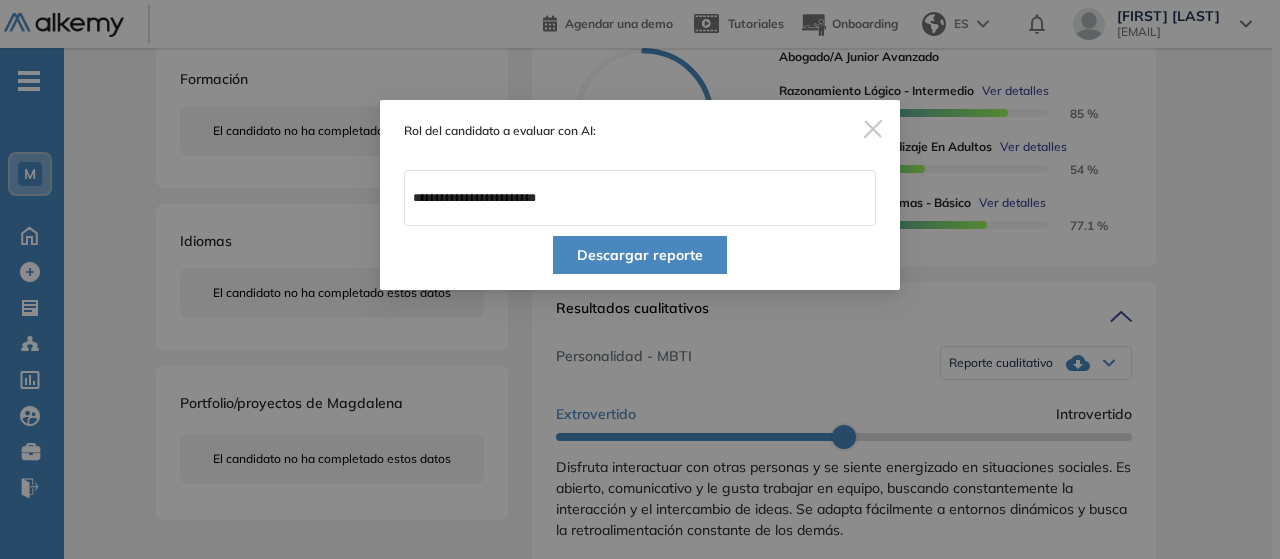 type on "**********" 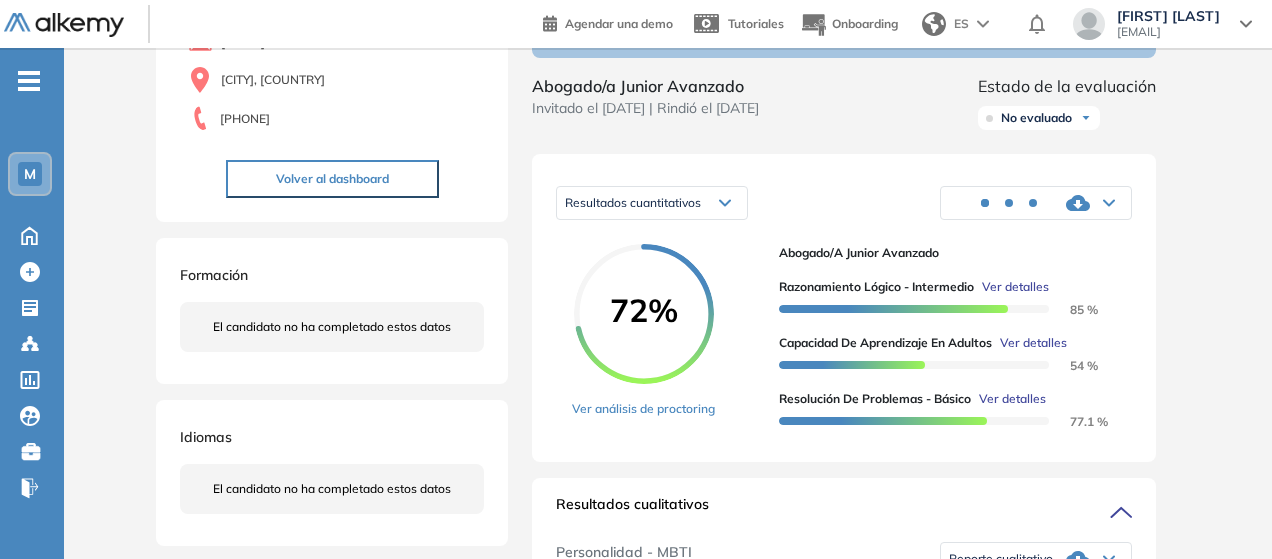 scroll, scrollTop: 200, scrollLeft: 0, axis: vertical 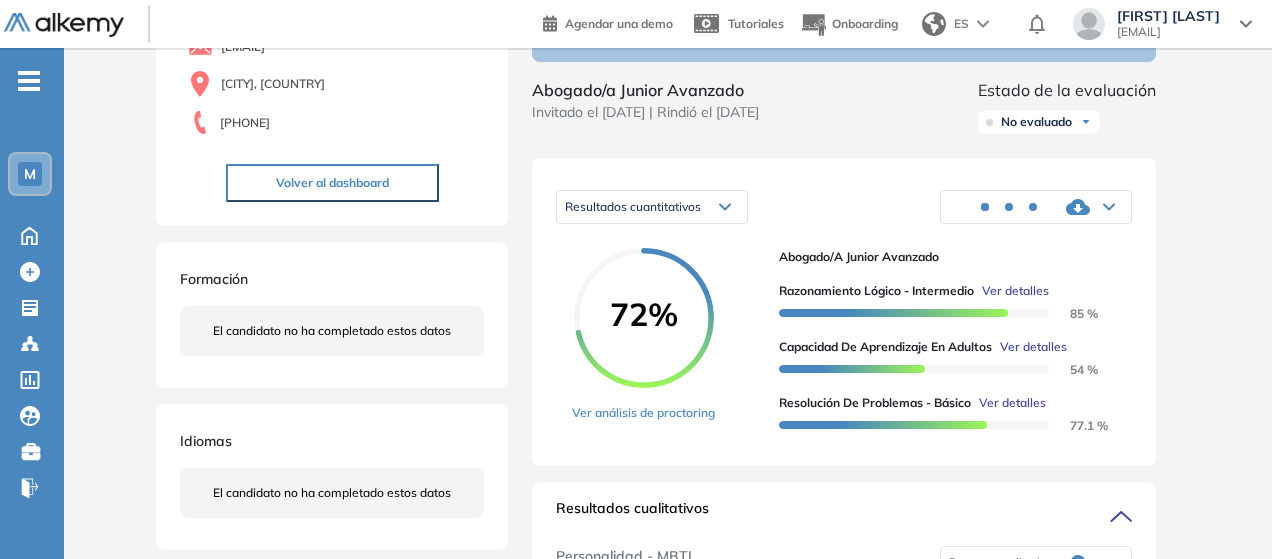 click at bounding box center (1013, 207) 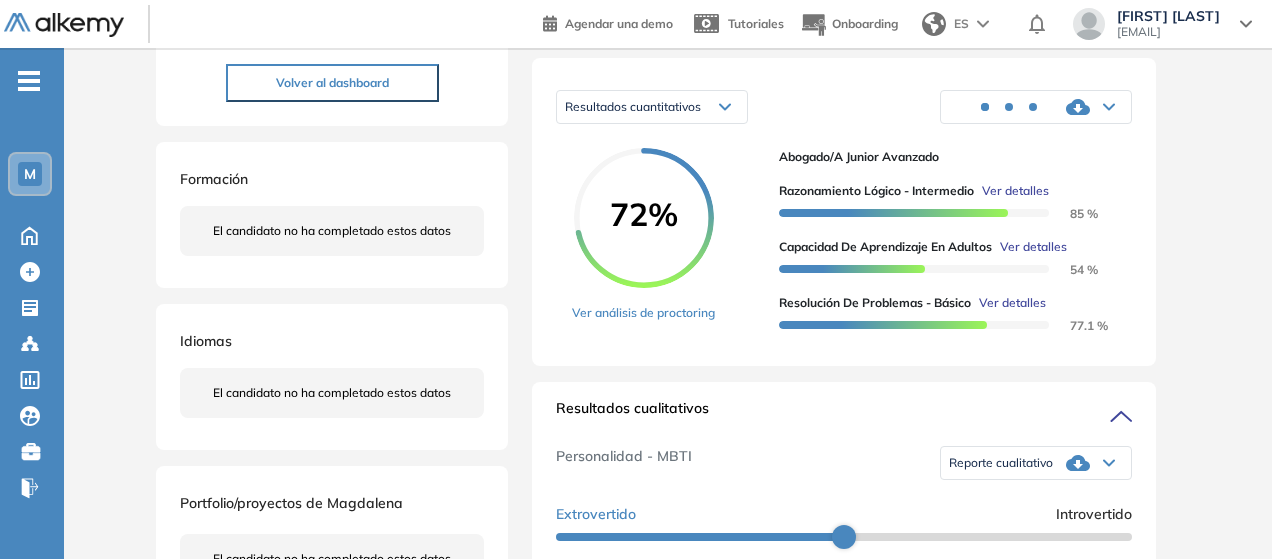 drag, startPoint x: 1084, startPoint y: 137, endPoint x: 1022, endPoint y: 133, distance: 62.1289 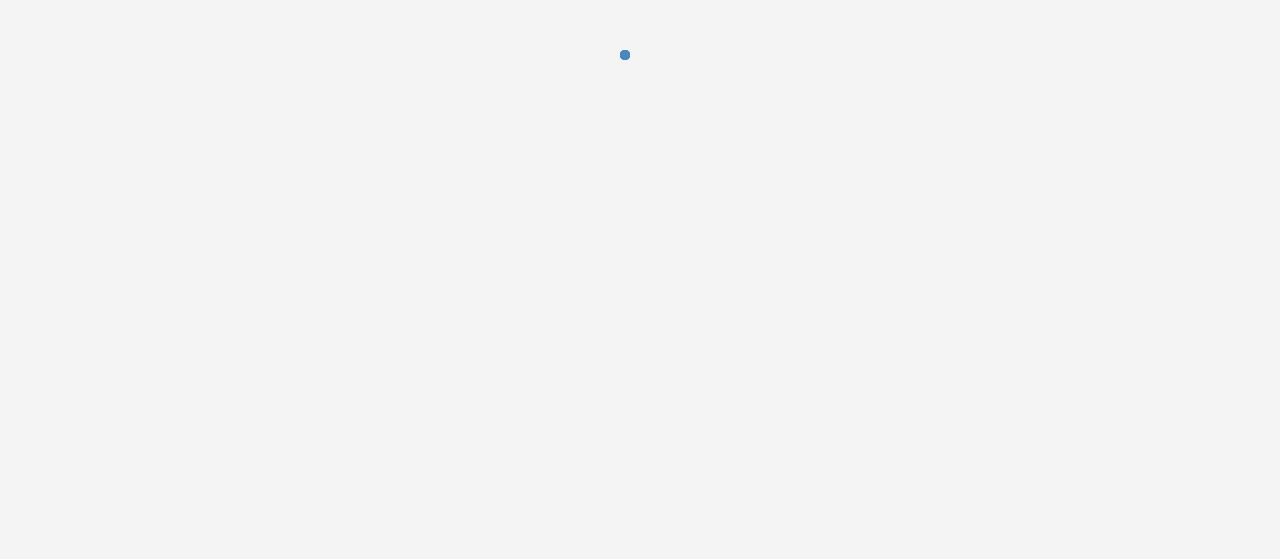 scroll, scrollTop: 0, scrollLeft: 0, axis: both 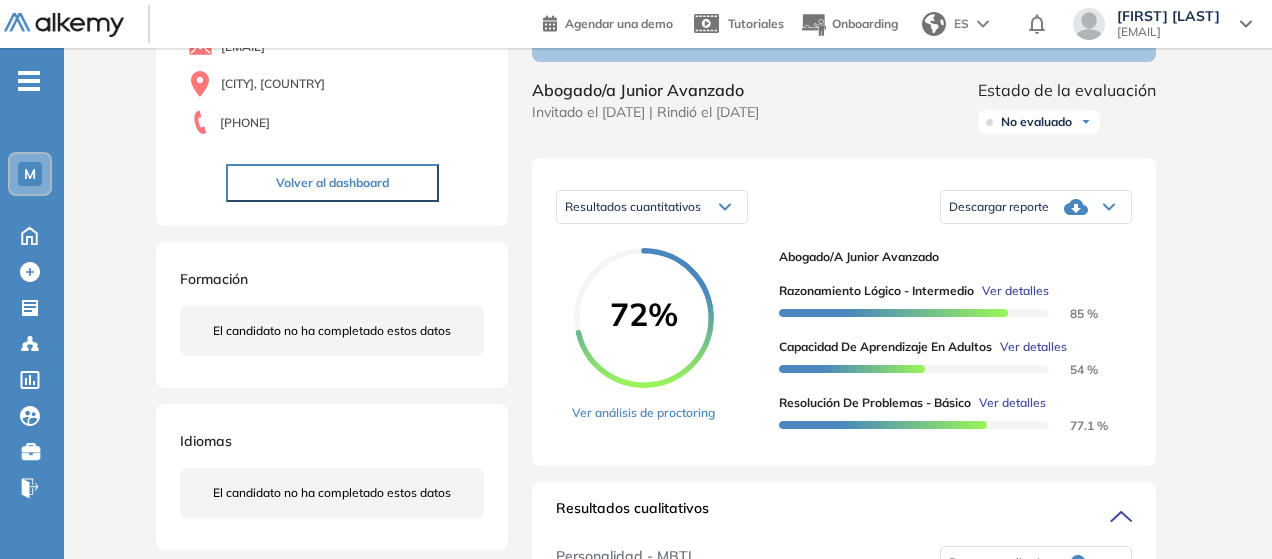 click on "Descargar reporte" at bounding box center (1036, 207) 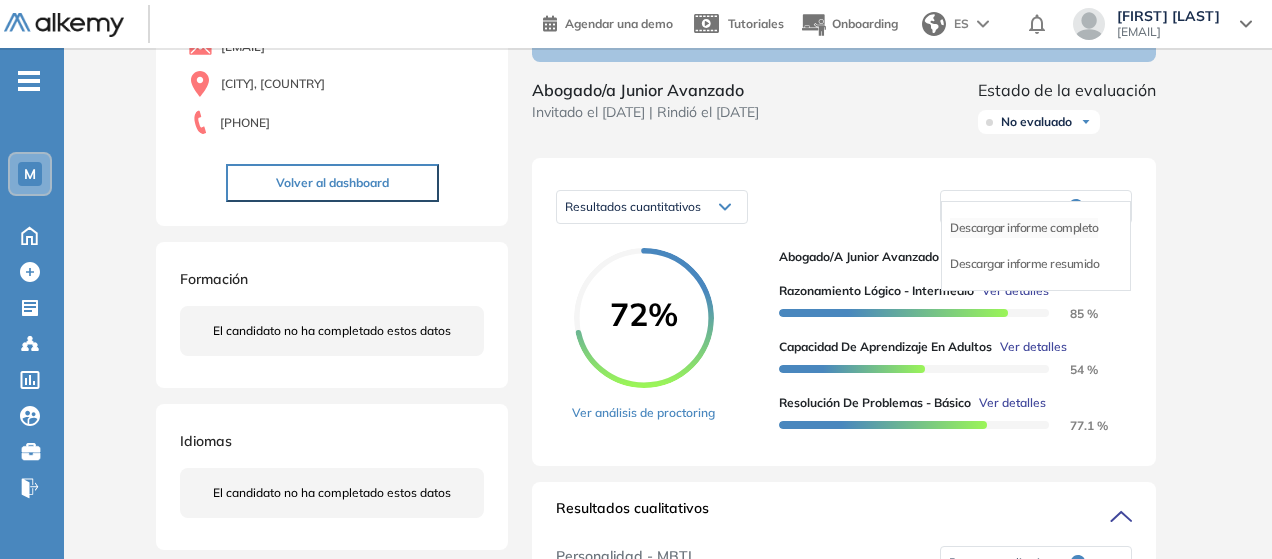 click on "Descargar informe completo" at bounding box center [1024, 228] 